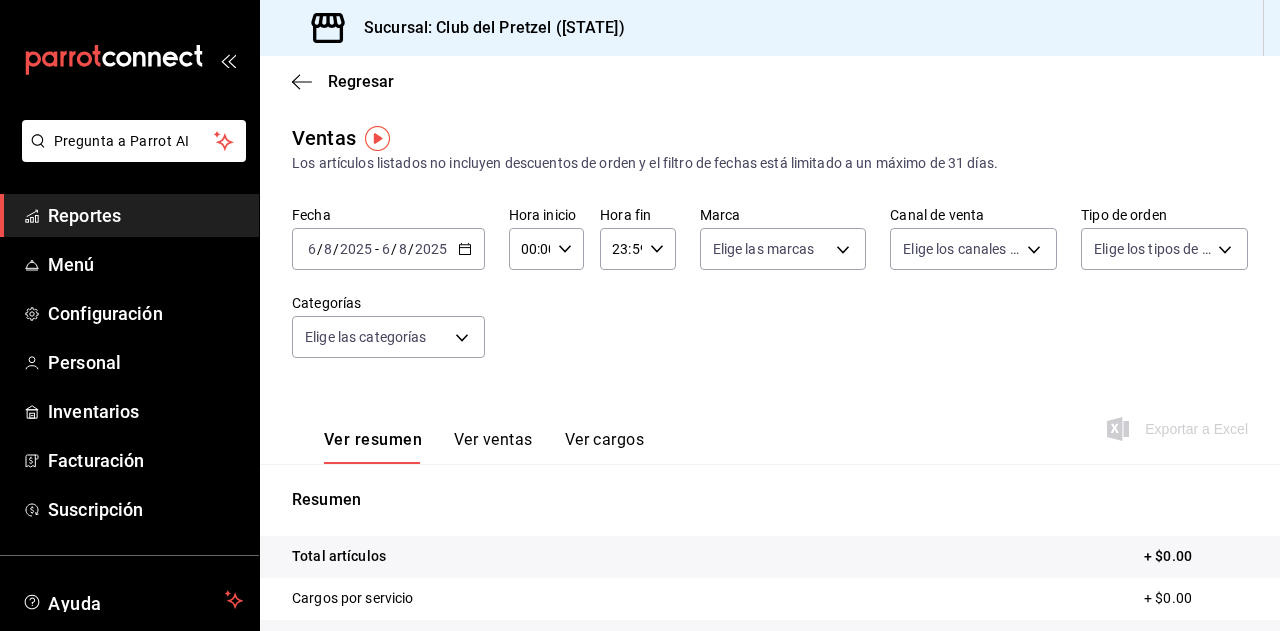 scroll, scrollTop: 0, scrollLeft: 0, axis: both 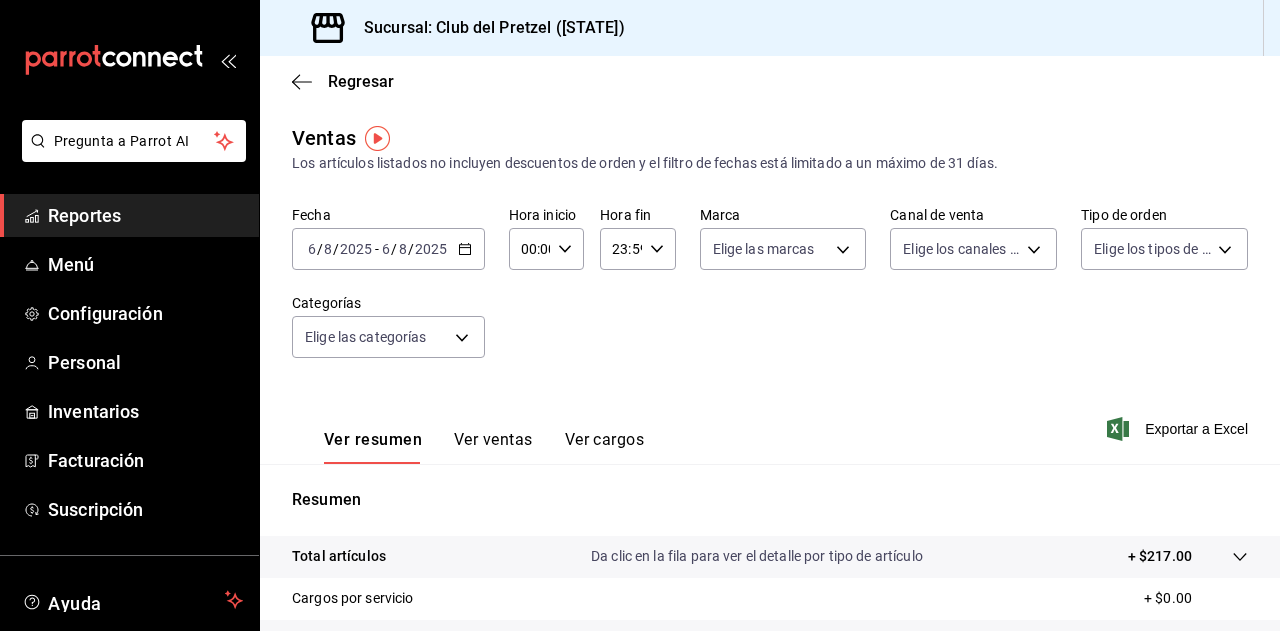 click on "Ver ventas" at bounding box center [493, 447] 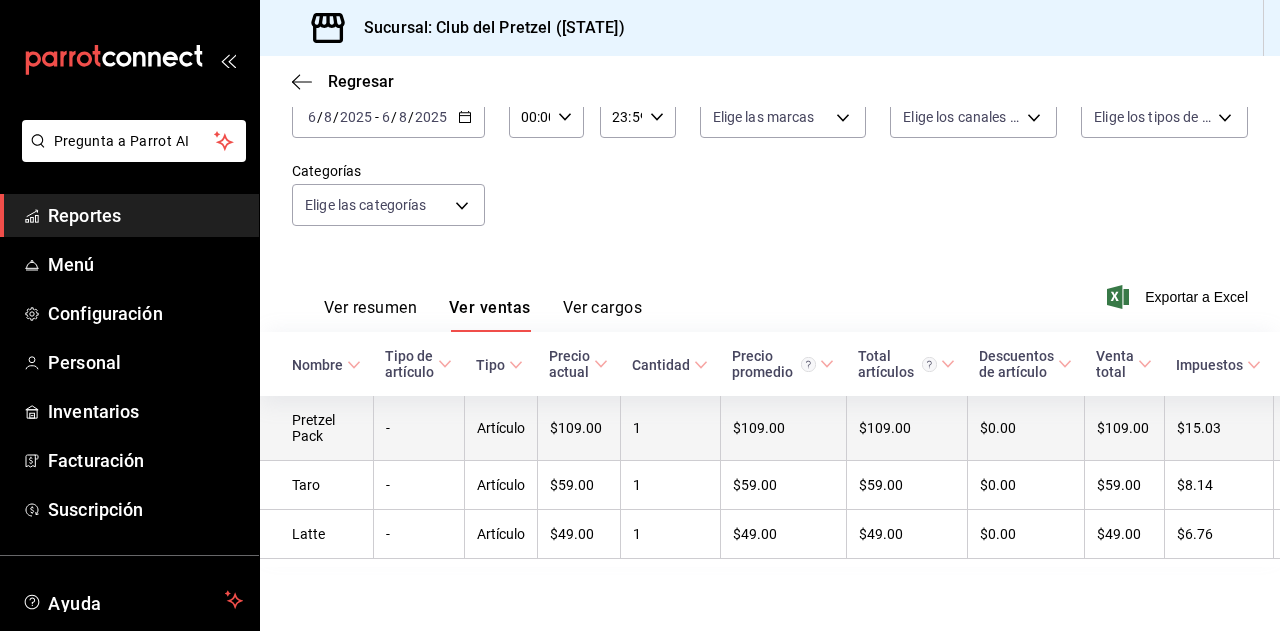 scroll, scrollTop: 150, scrollLeft: 0, axis: vertical 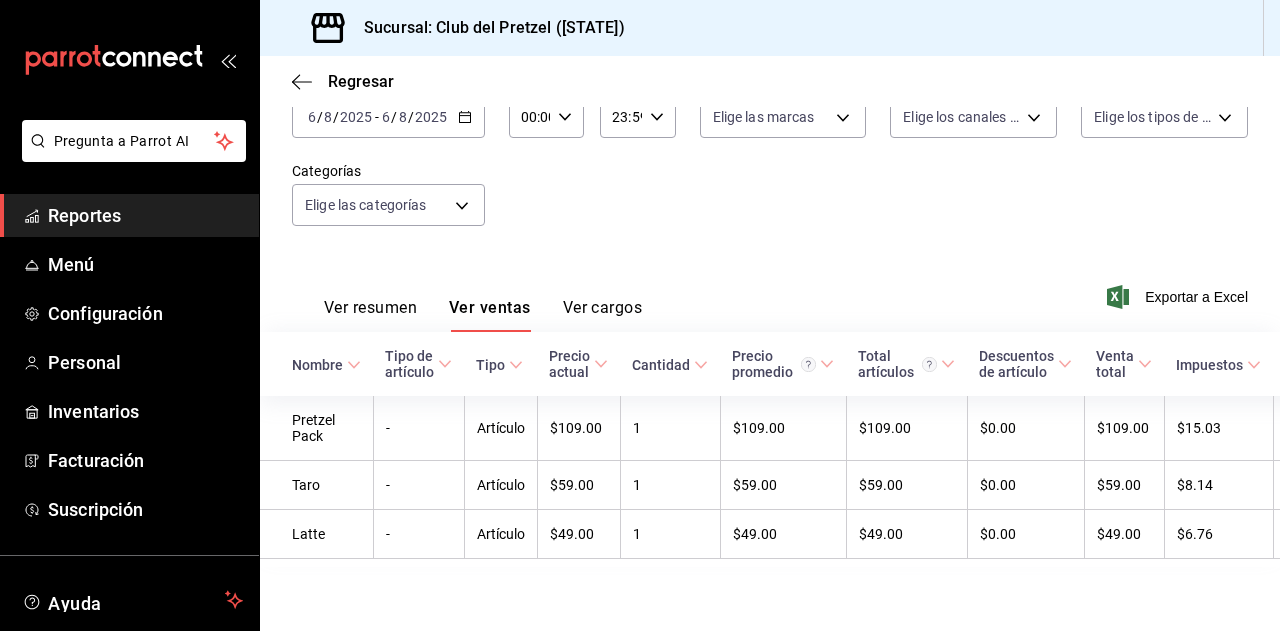 type 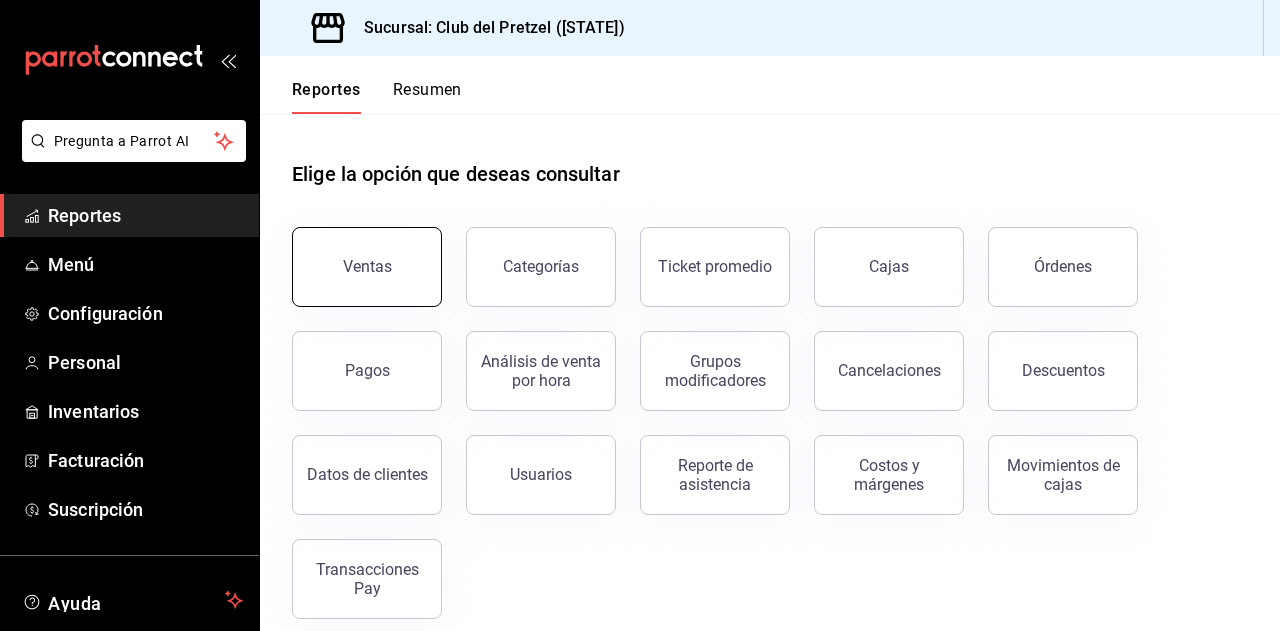 click on "Ventas" at bounding box center (367, 267) 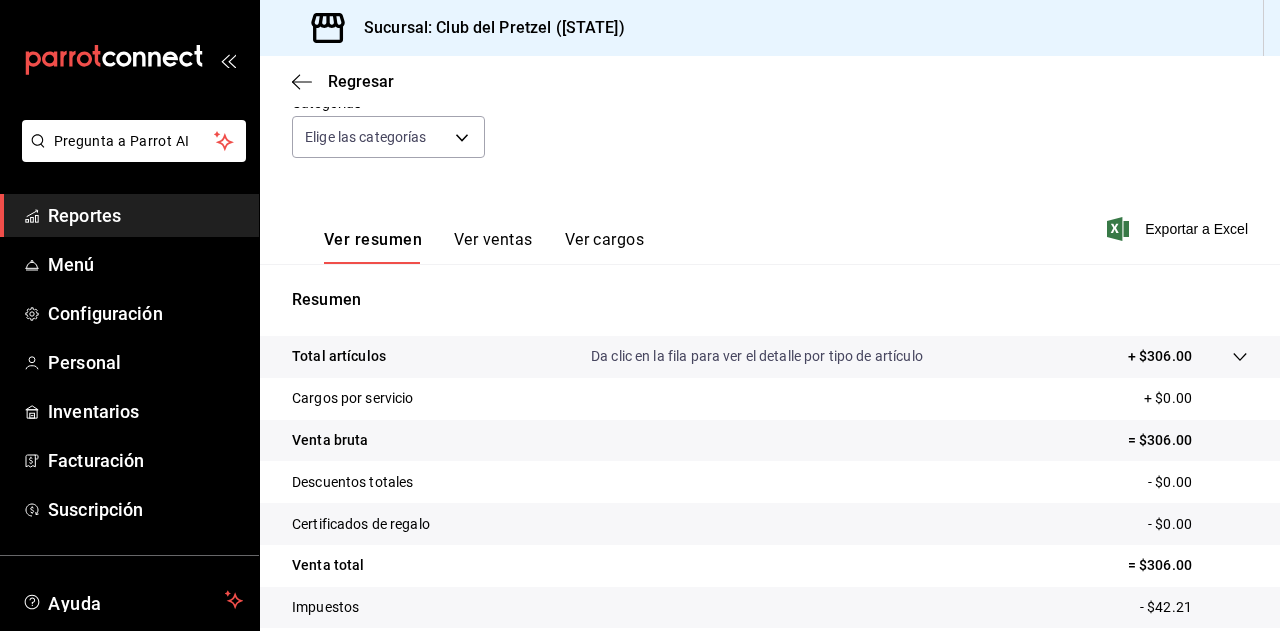 scroll, scrollTop: 0, scrollLeft: 0, axis: both 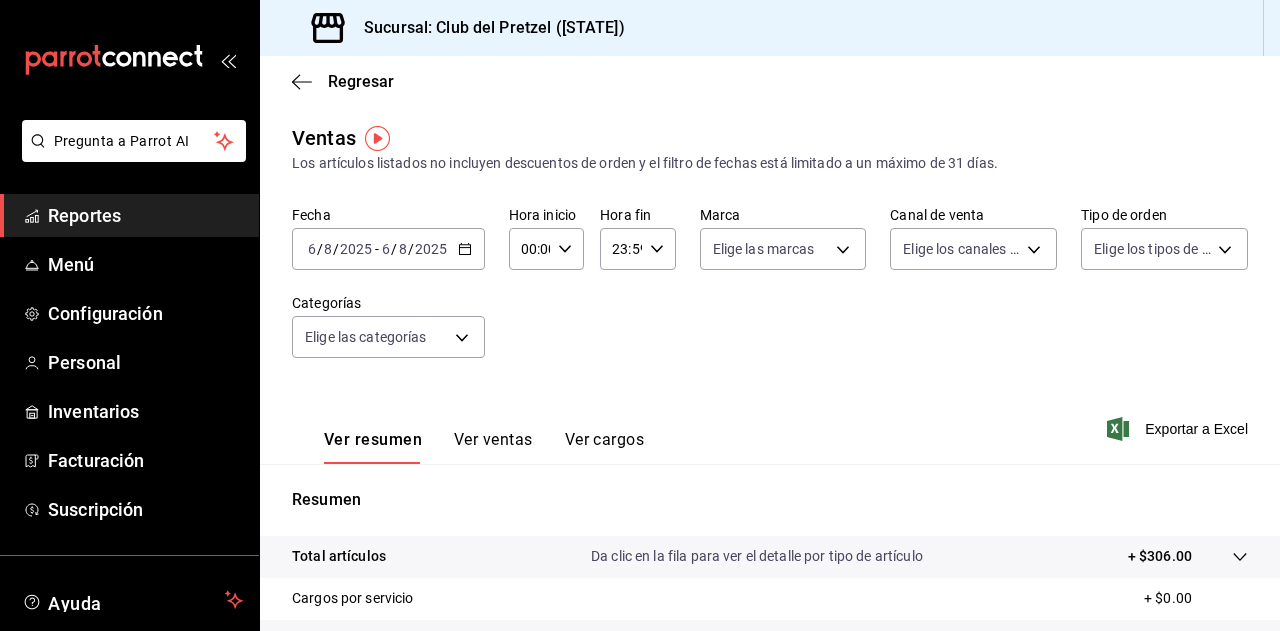 click on "Ver ventas" at bounding box center [493, 447] 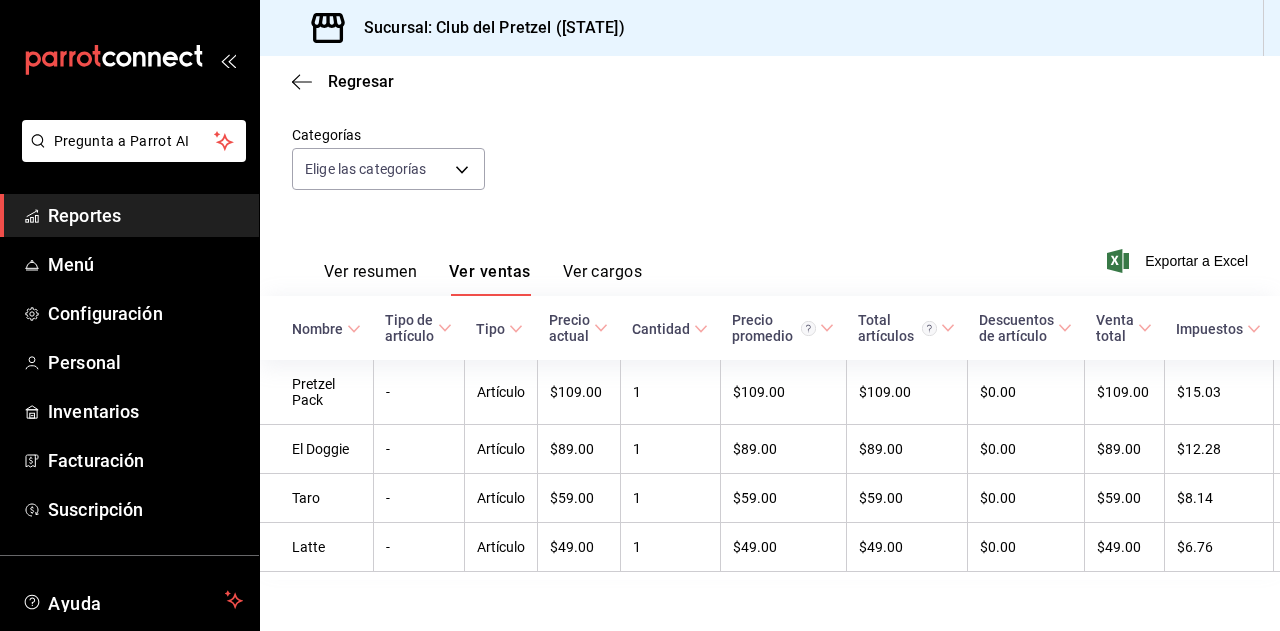 scroll, scrollTop: 200, scrollLeft: 0, axis: vertical 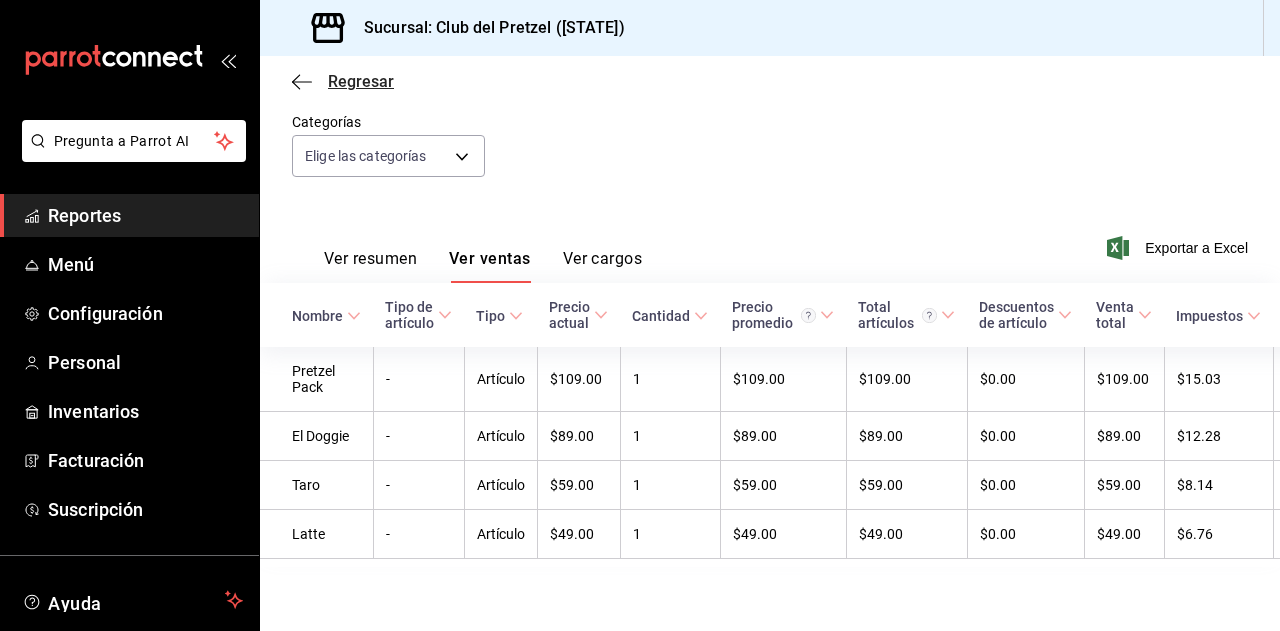click 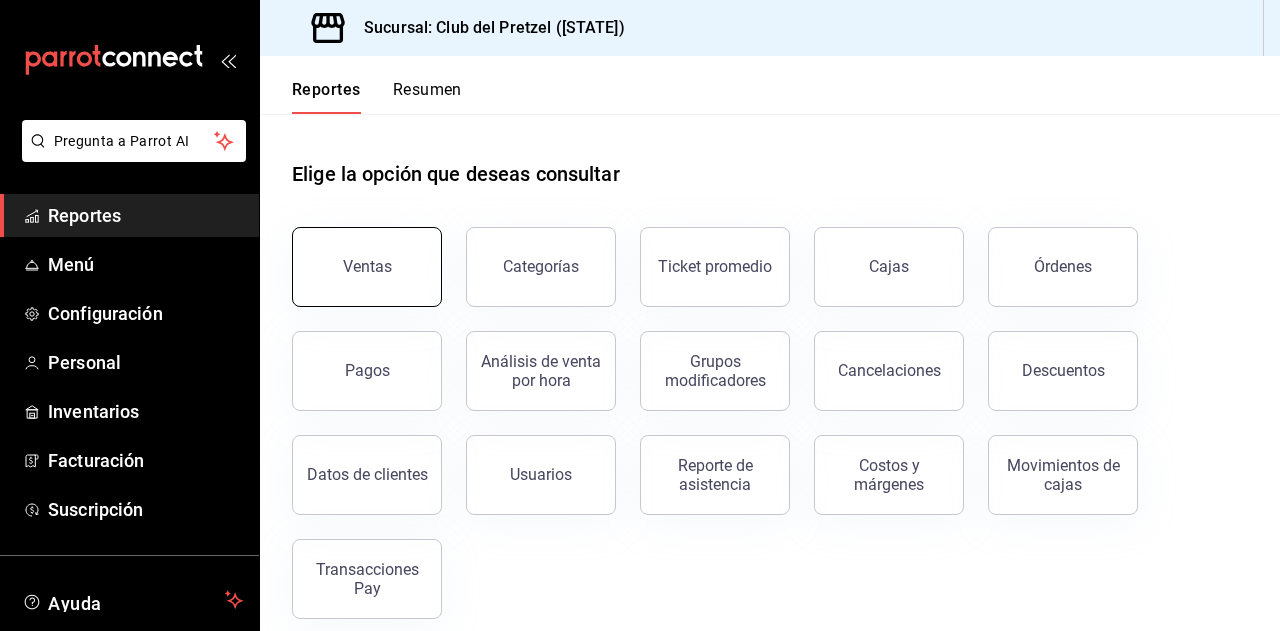 click on "Ventas" at bounding box center [367, 267] 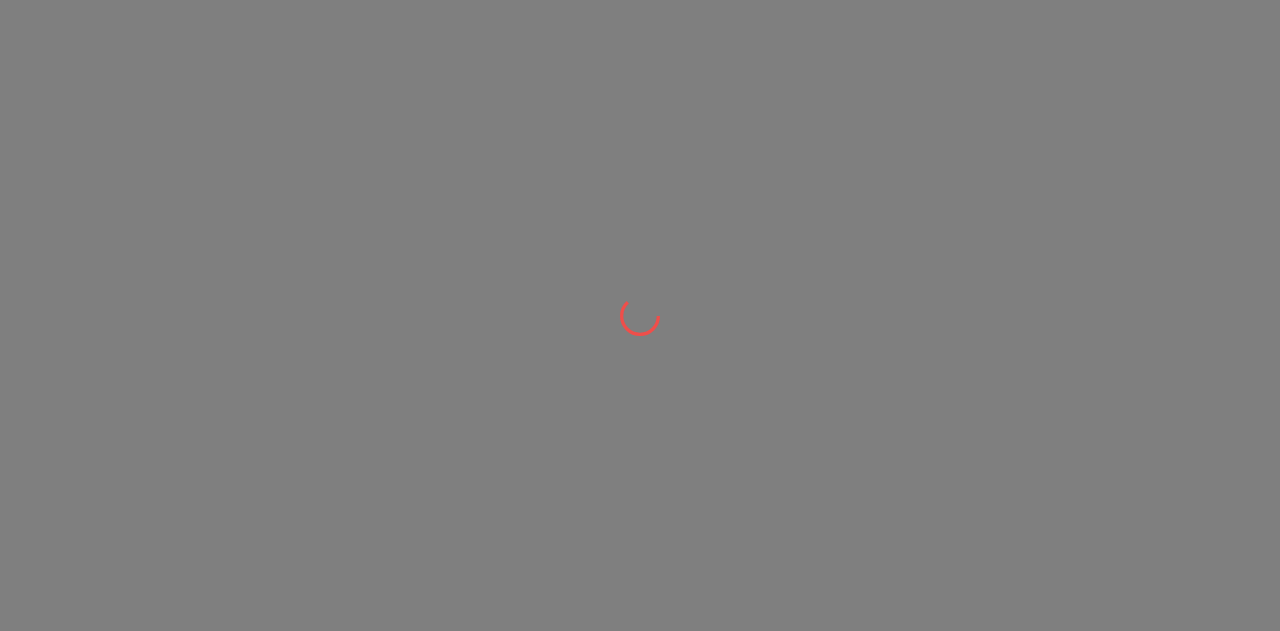 scroll, scrollTop: 0, scrollLeft: 0, axis: both 